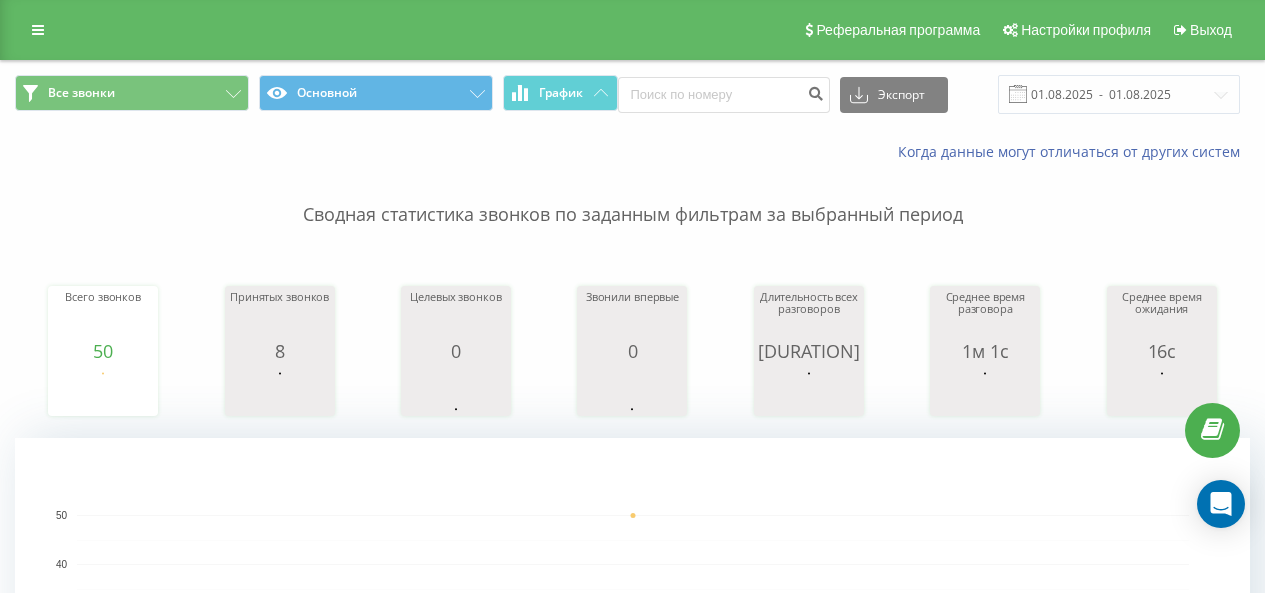 scroll, scrollTop: 0, scrollLeft: 0, axis: both 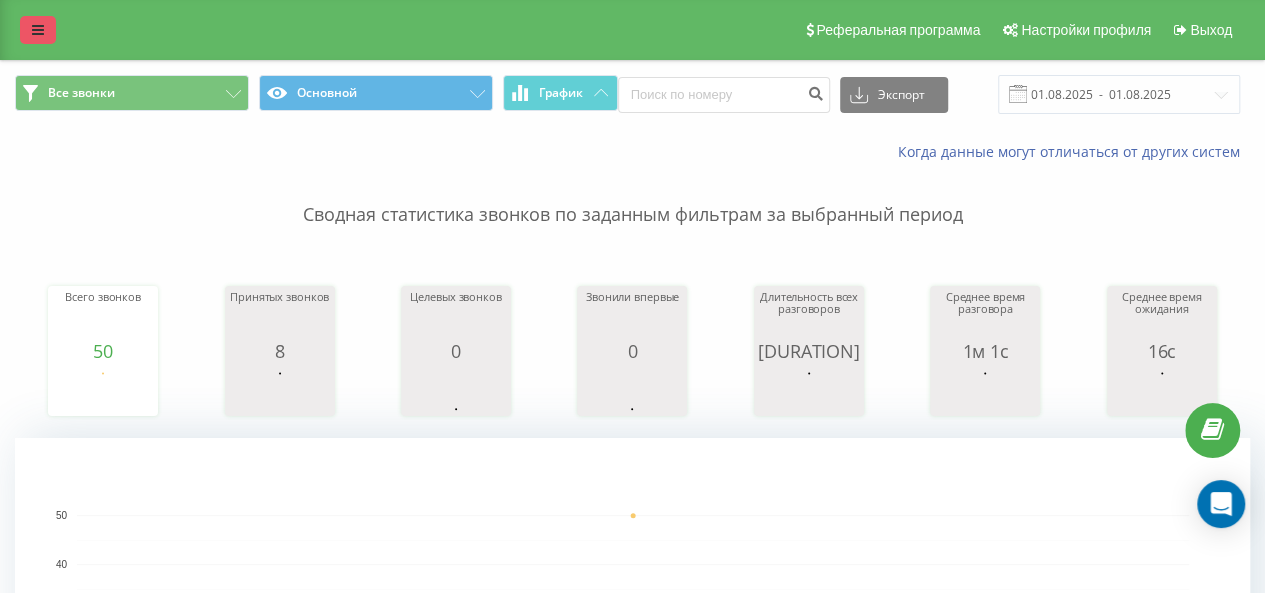 click at bounding box center (38, 30) 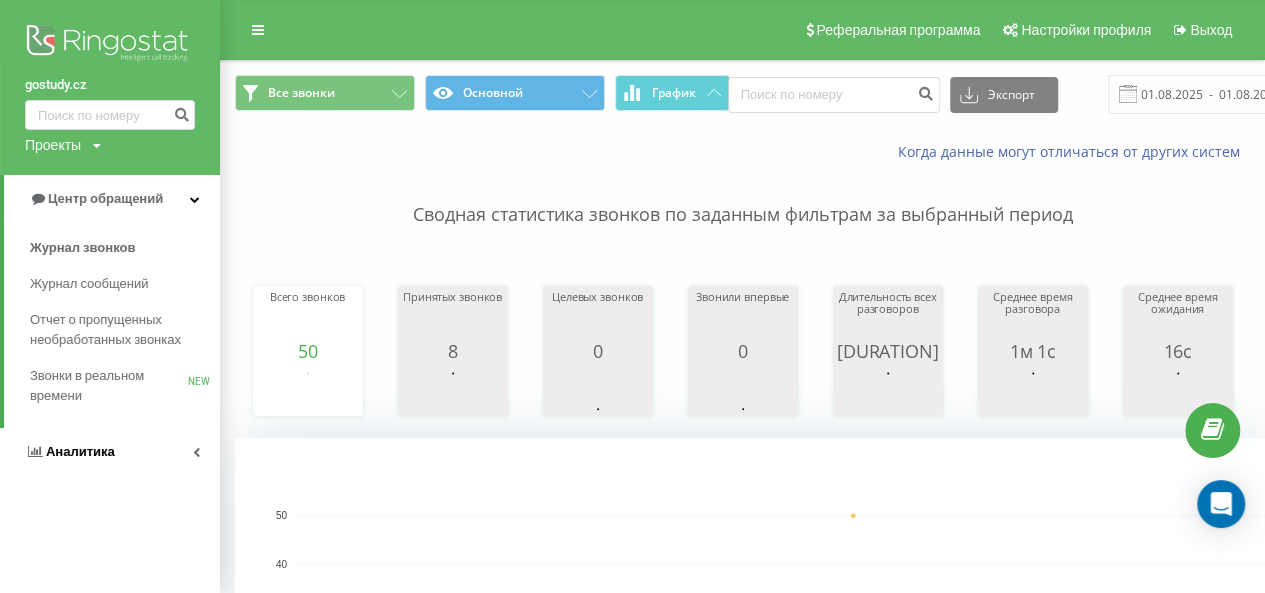 click on "Аналитика" at bounding box center [80, 451] 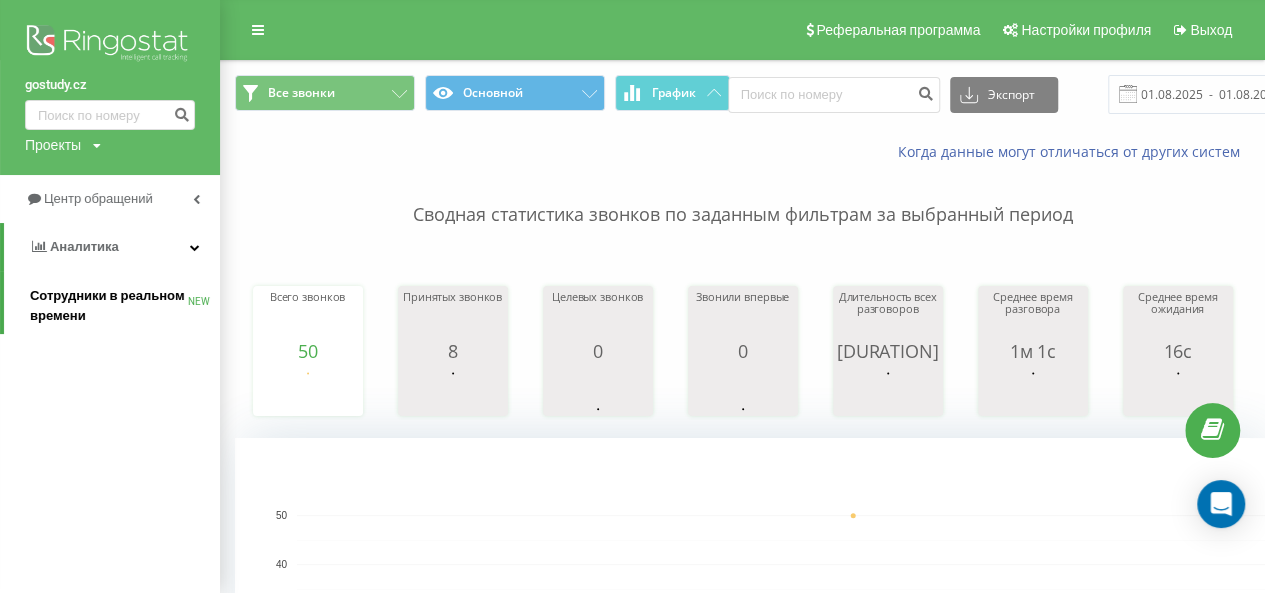 click on "Сотрудники в реальном времени" at bounding box center [109, 306] 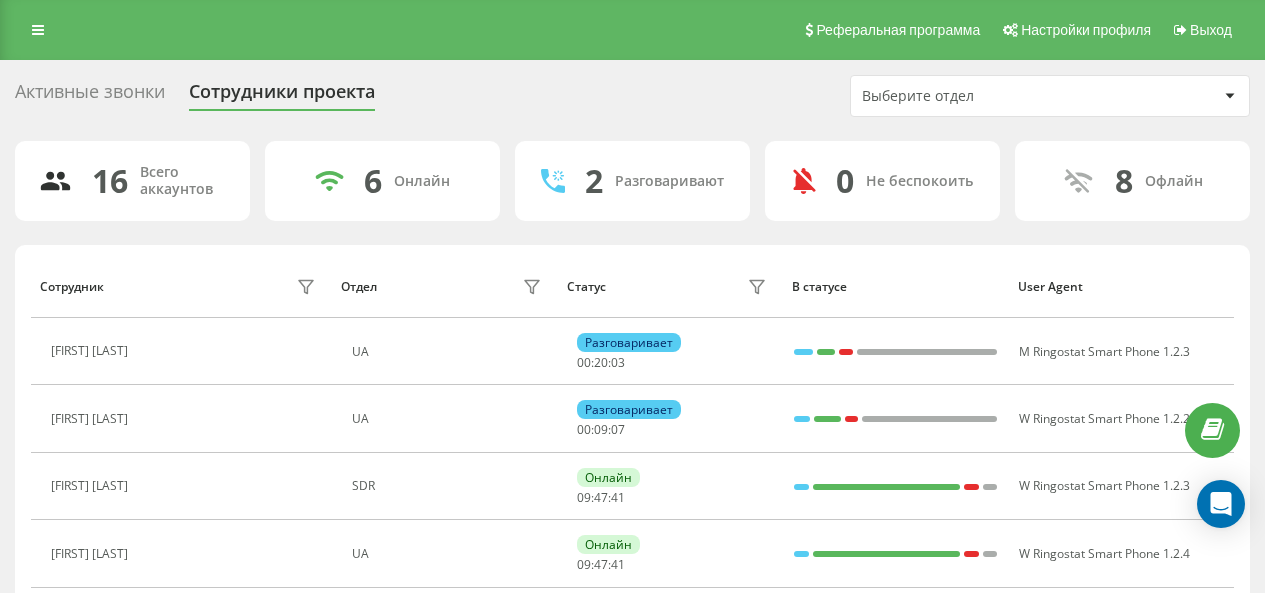 scroll, scrollTop: 0, scrollLeft: 0, axis: both 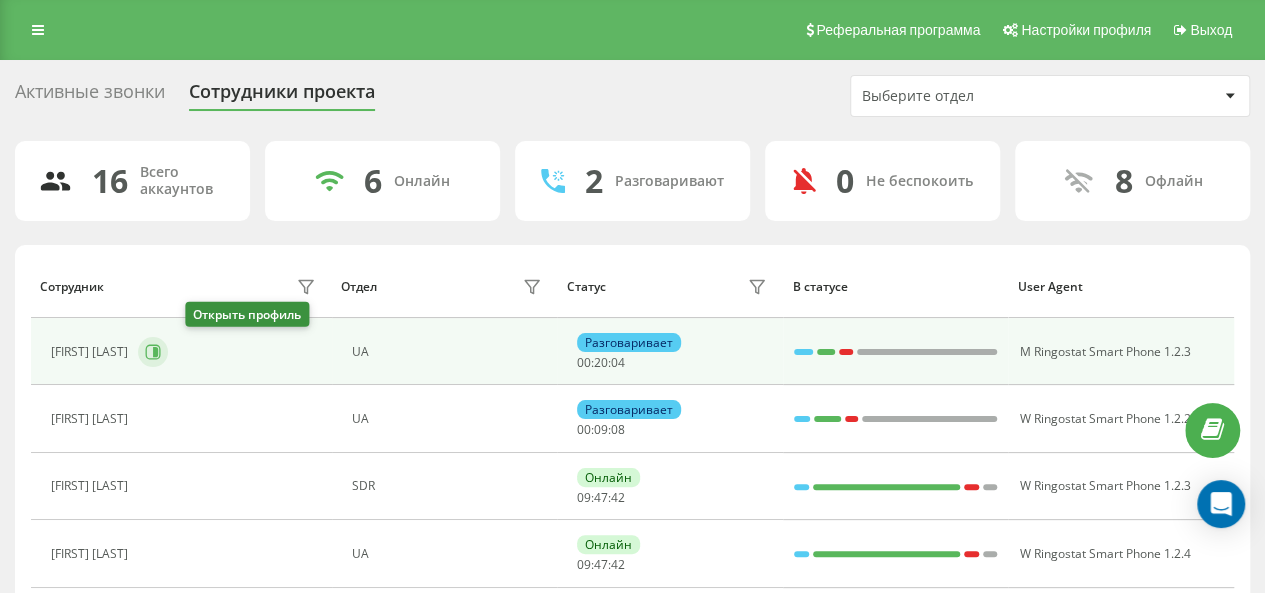 click 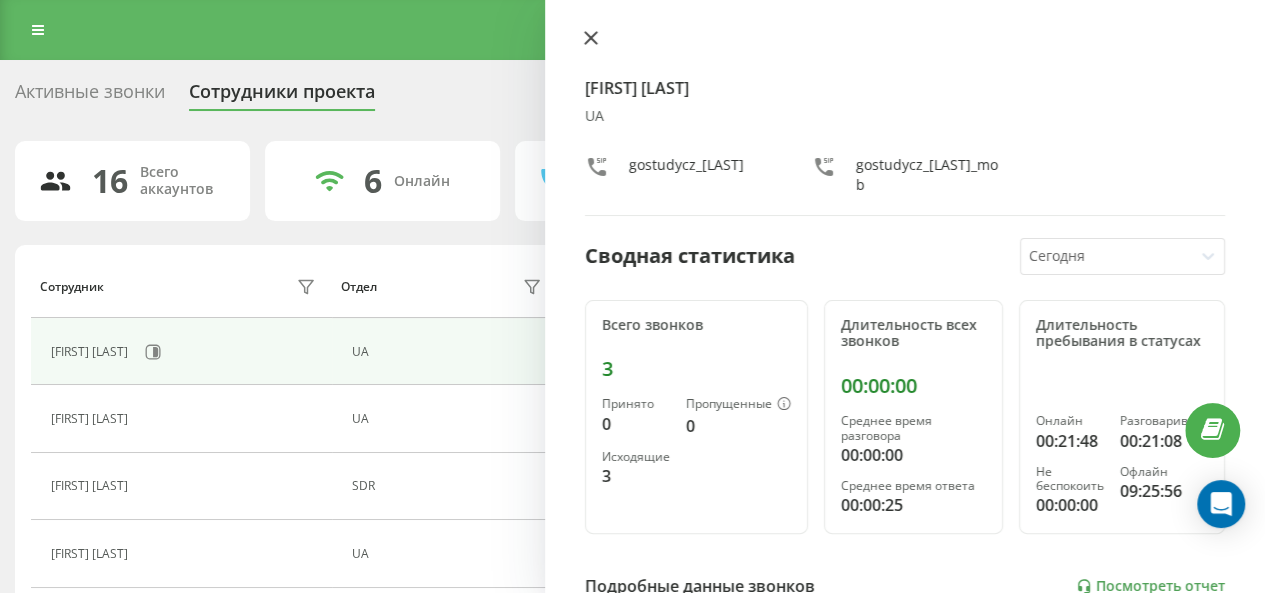click 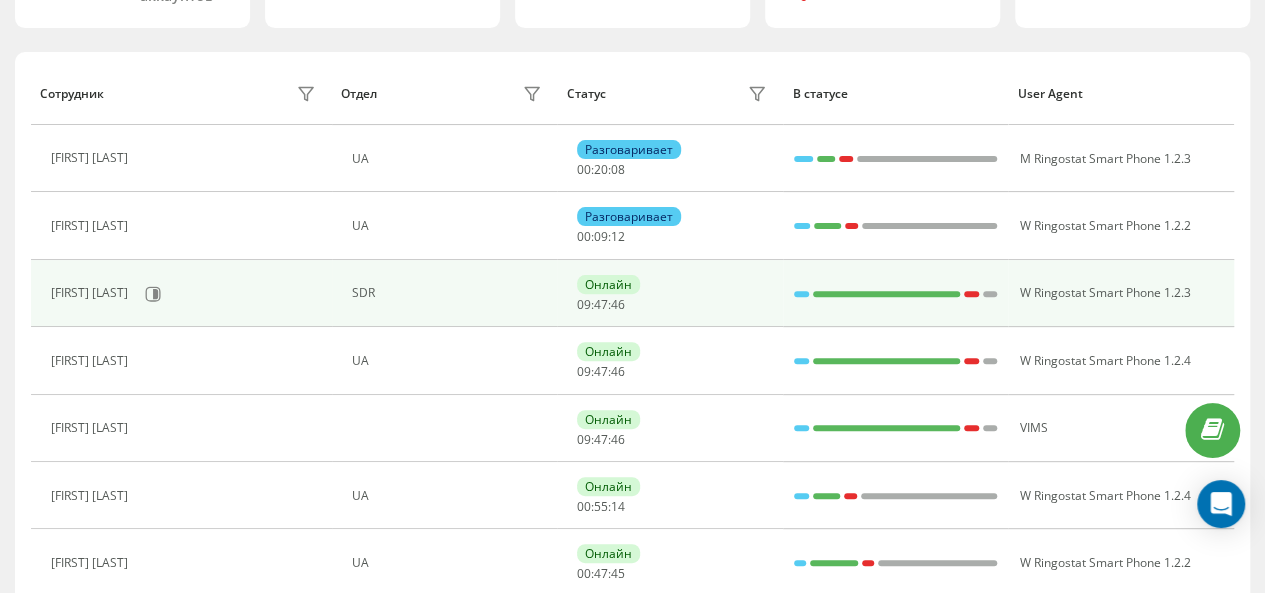 scroll, scrollTop: 242, scrollLeft: 0, axis: vertical 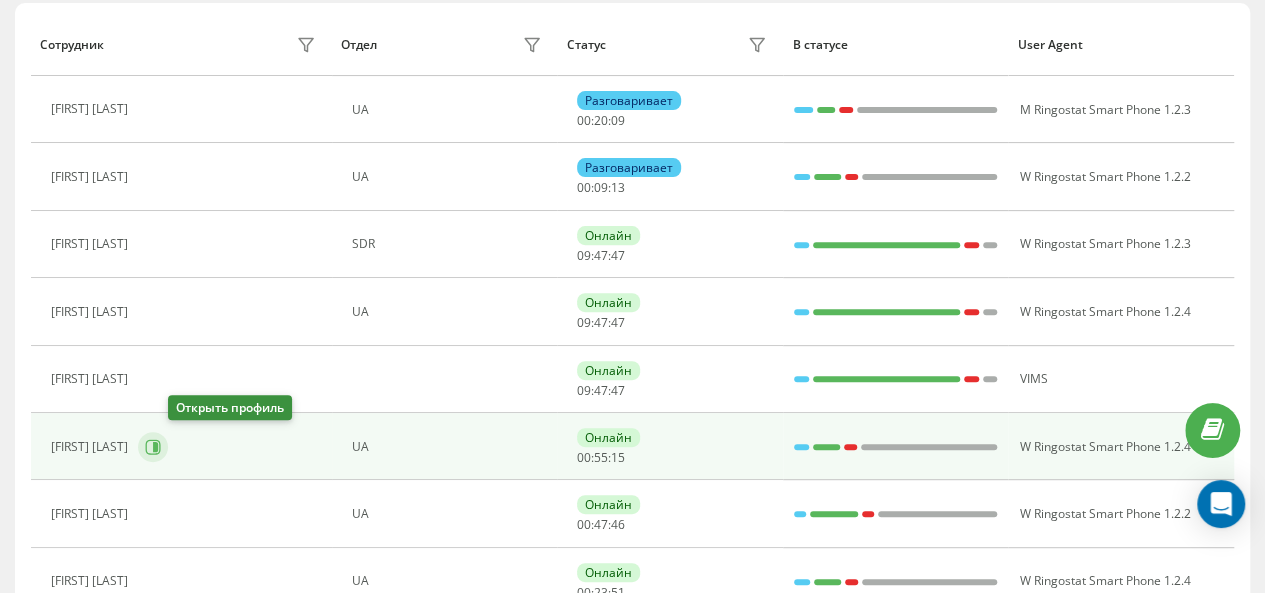 click 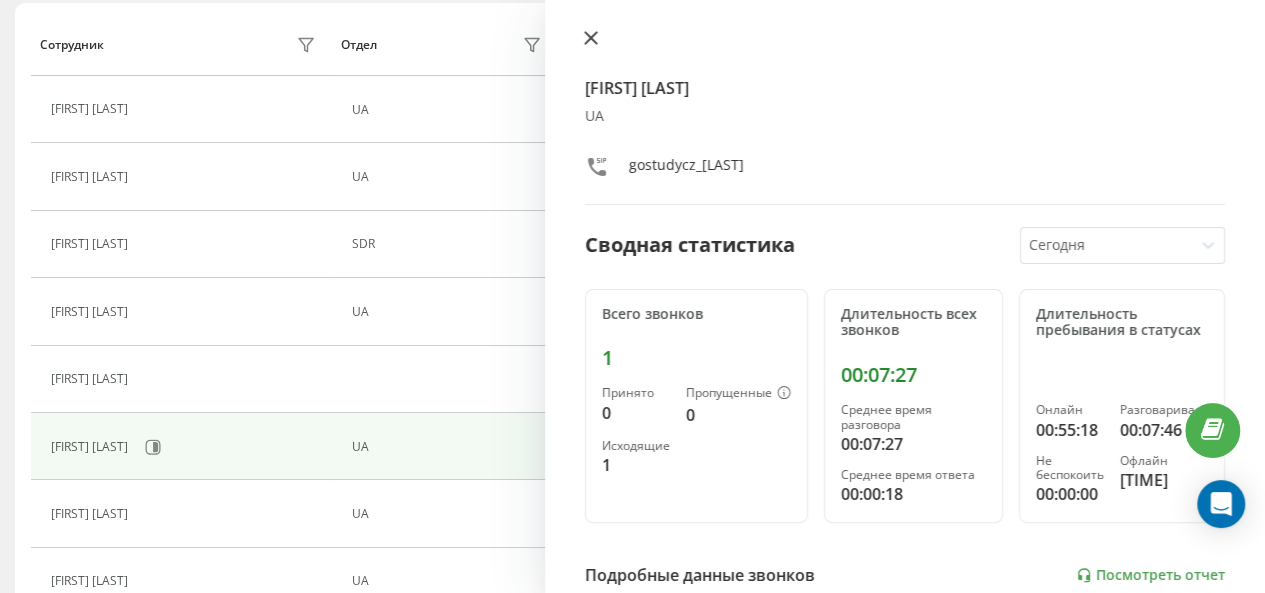 click 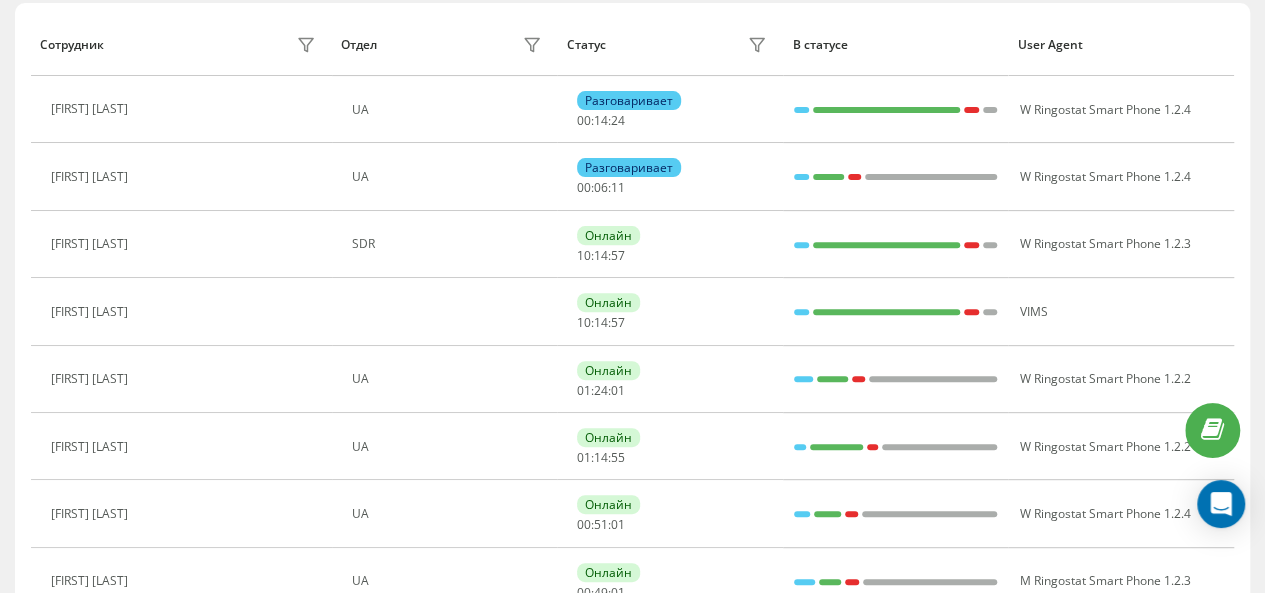 scroll, scrollTop: 174, scrollLeft: 0, axis: vertical 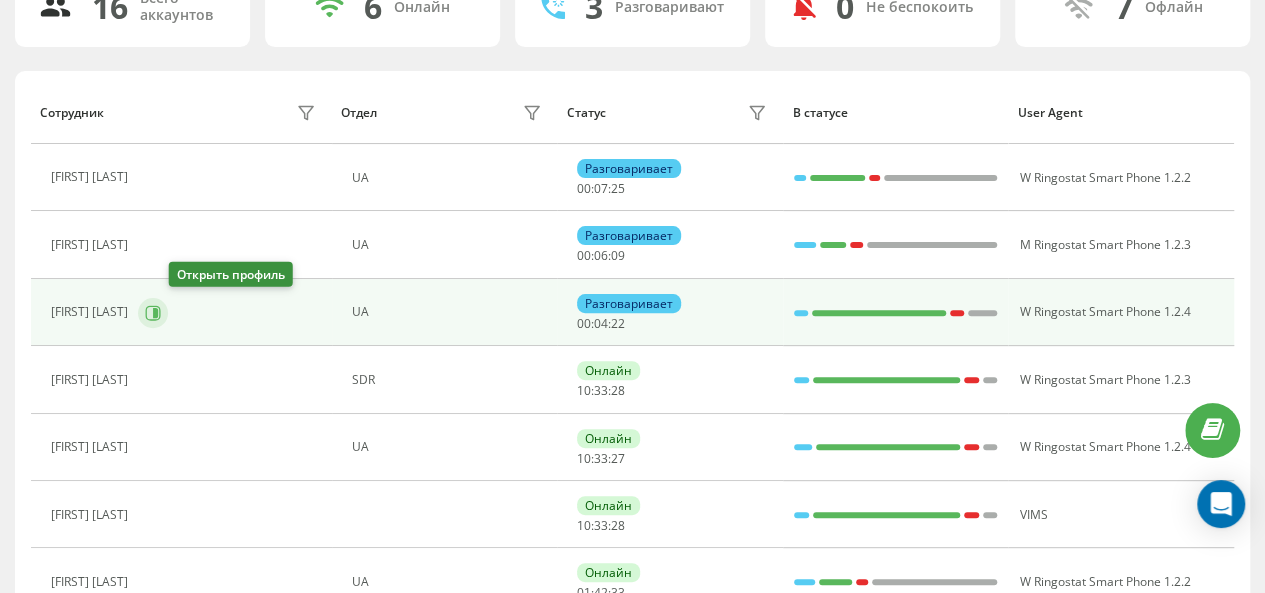 click 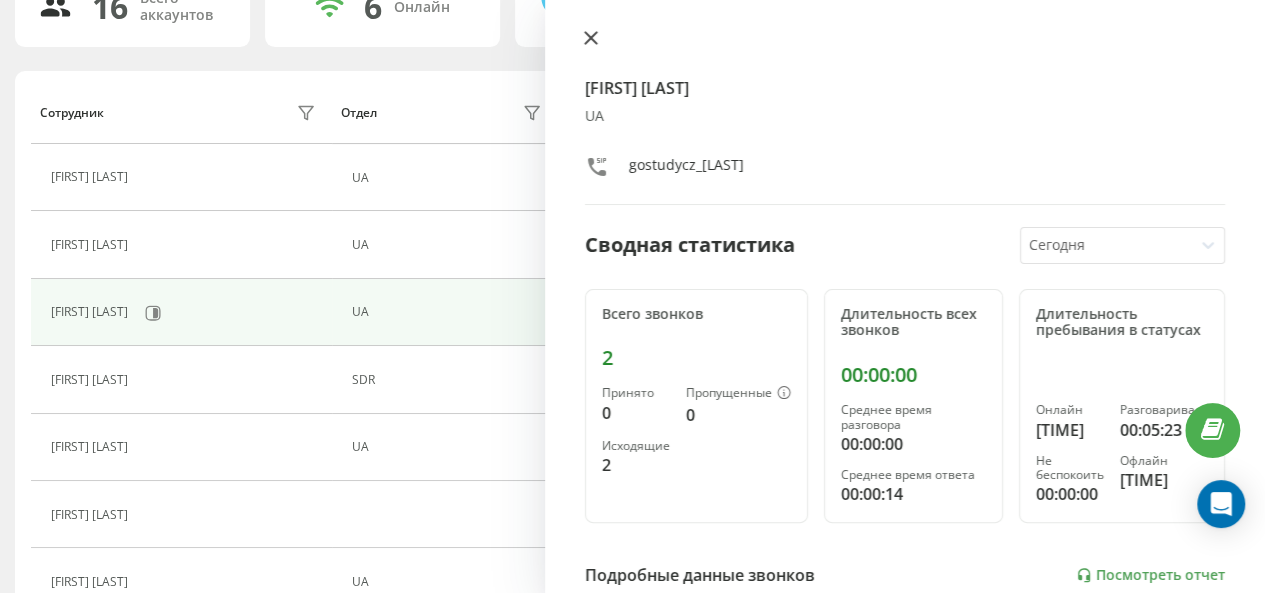 click 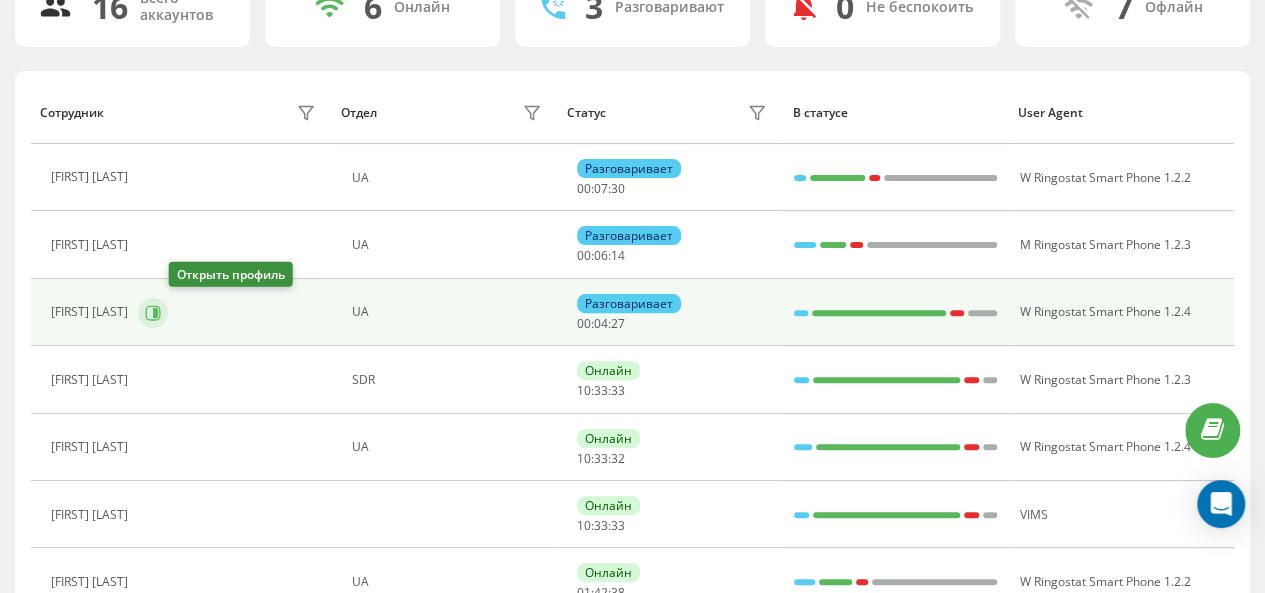 click 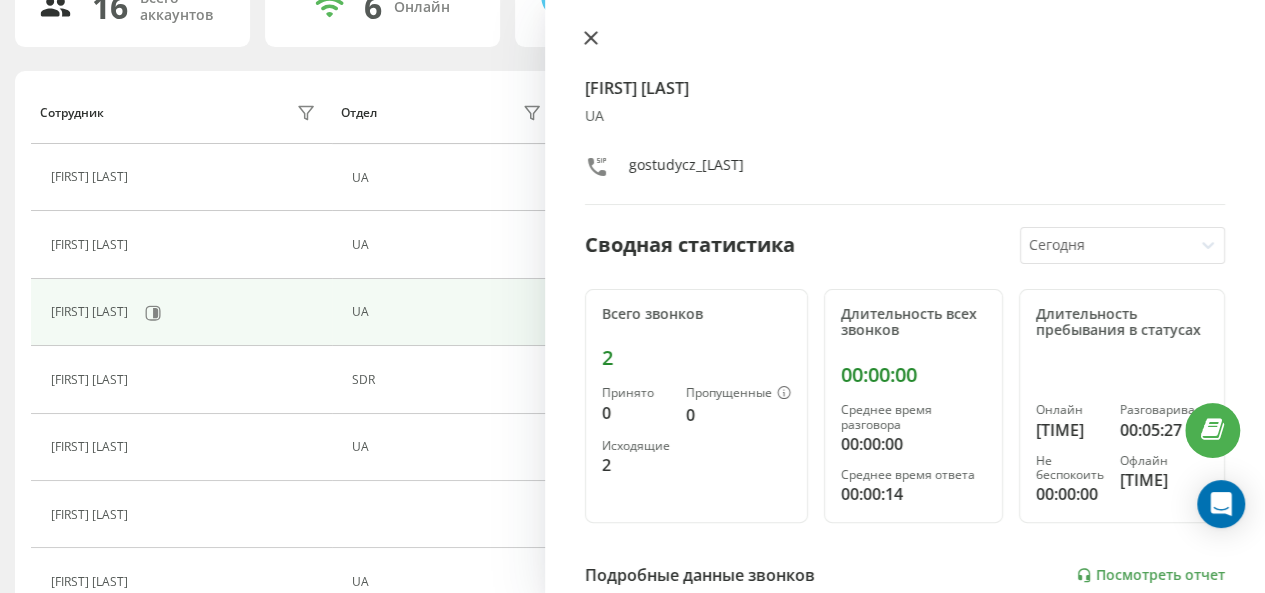 click 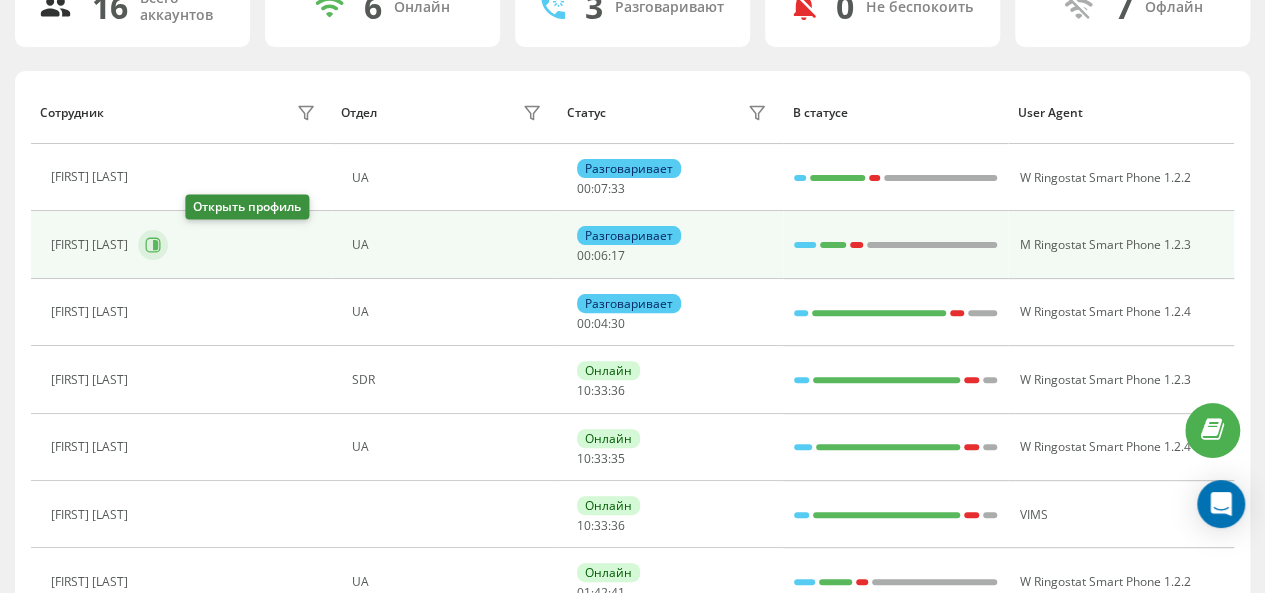 click 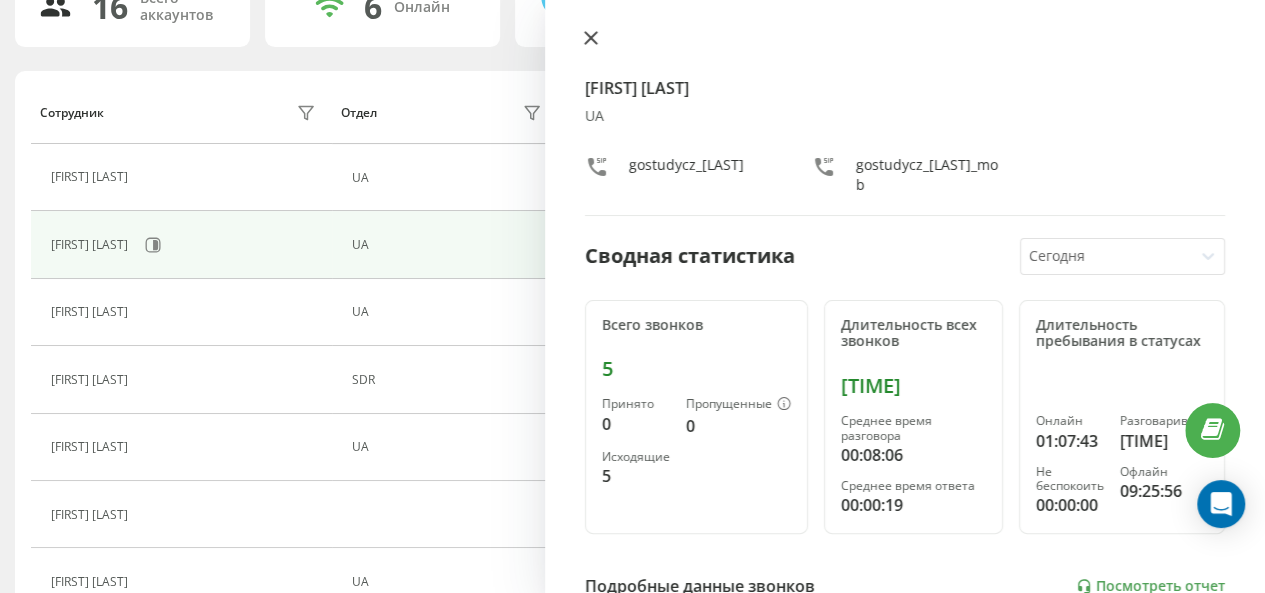 click 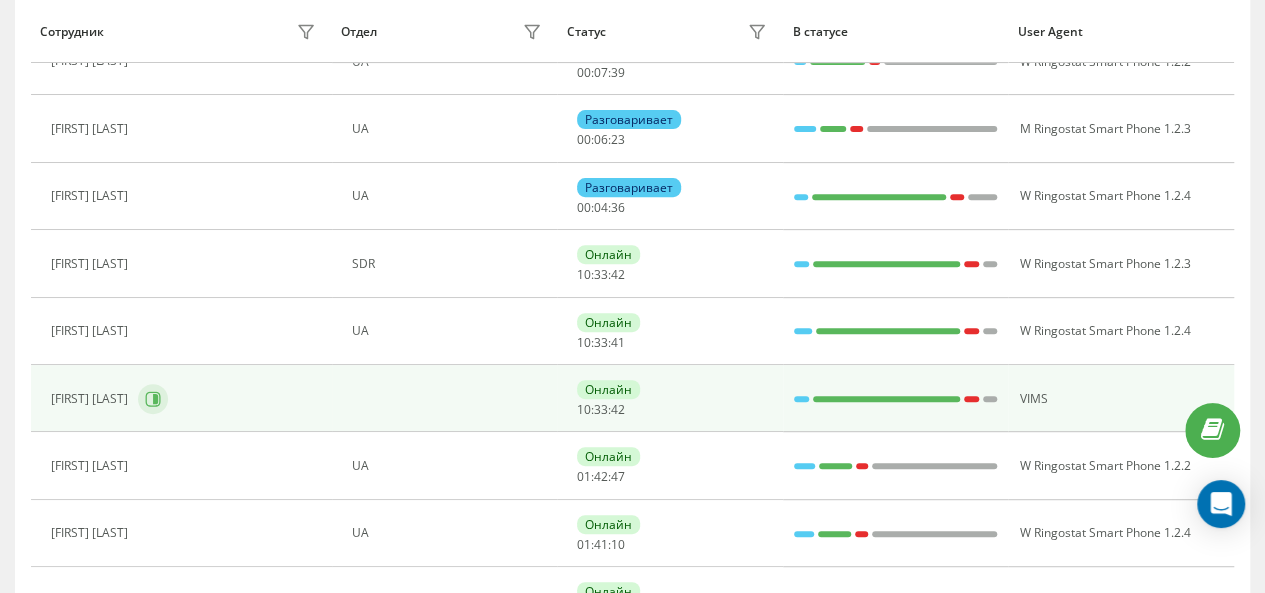 scroll, scrollTop: 290, scrollLeft: 0, axis: vertical 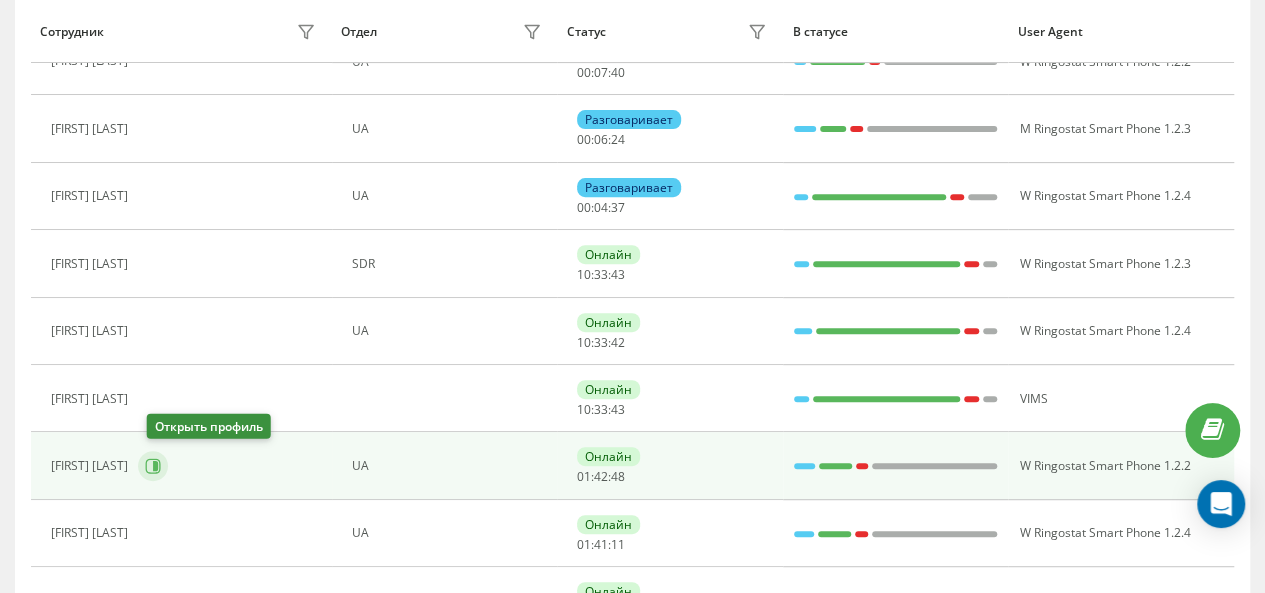 click 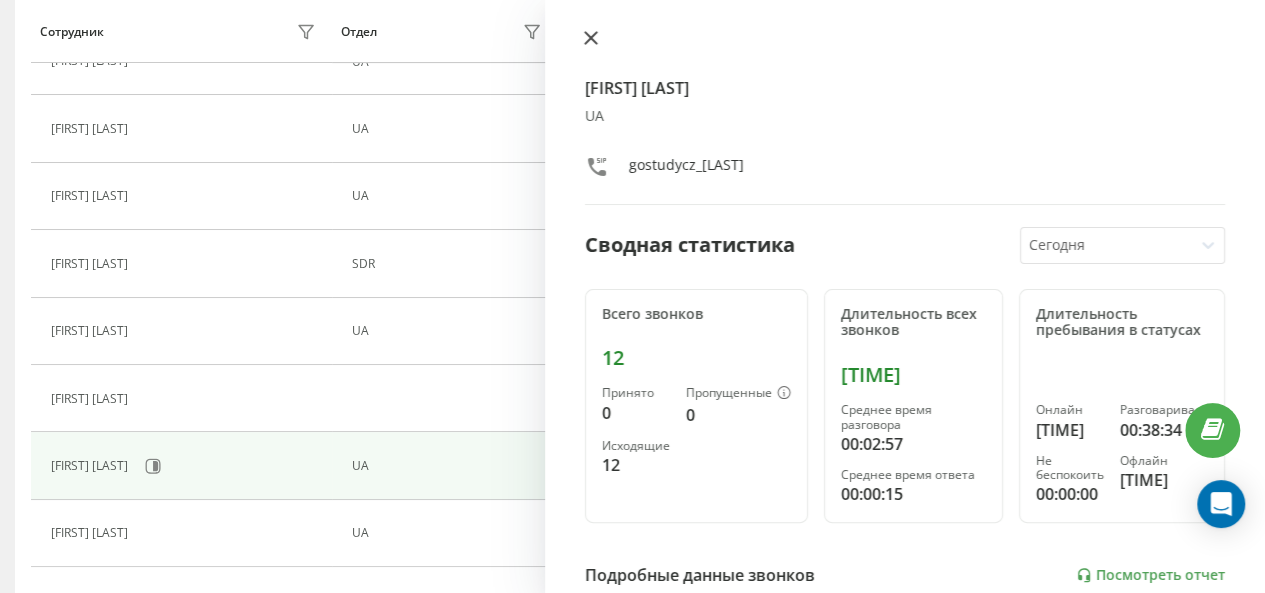 click at bounding box center [591, 39] 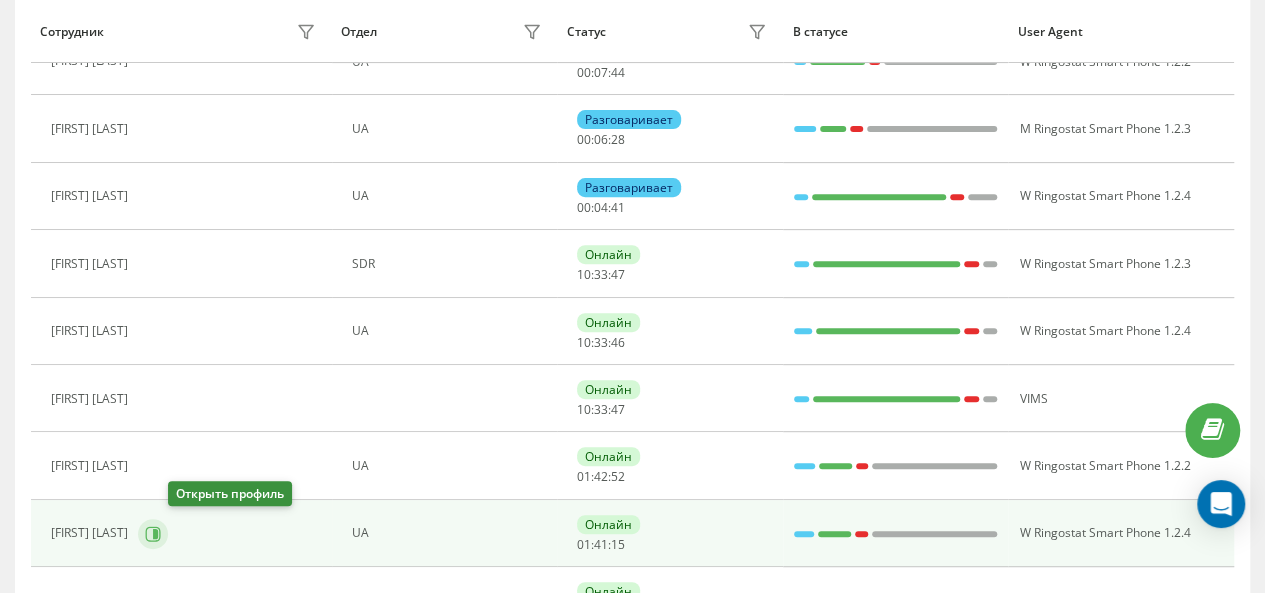 click 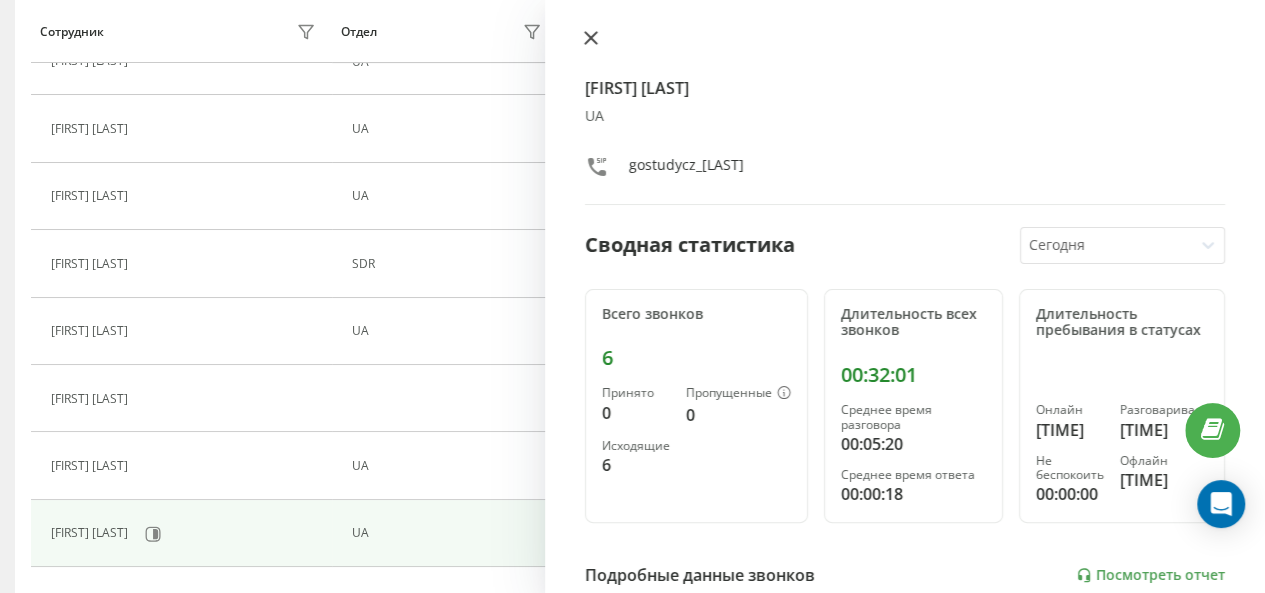 click 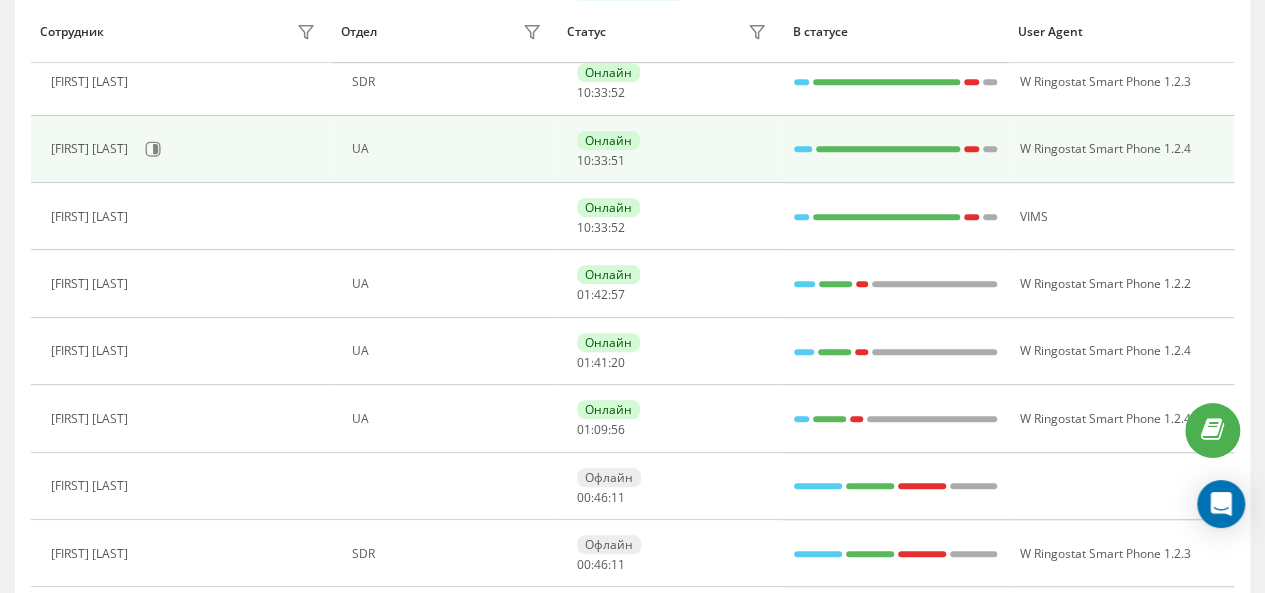 scroll, scrollTop: 480, scrollLeft: 0, axis: vertical 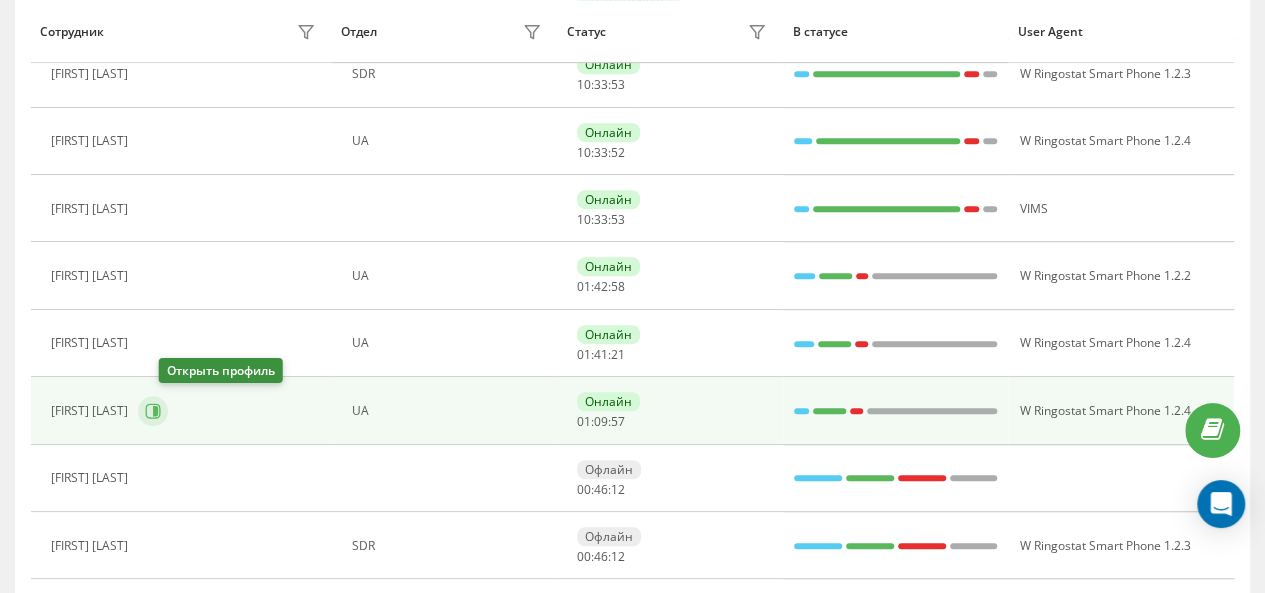 click 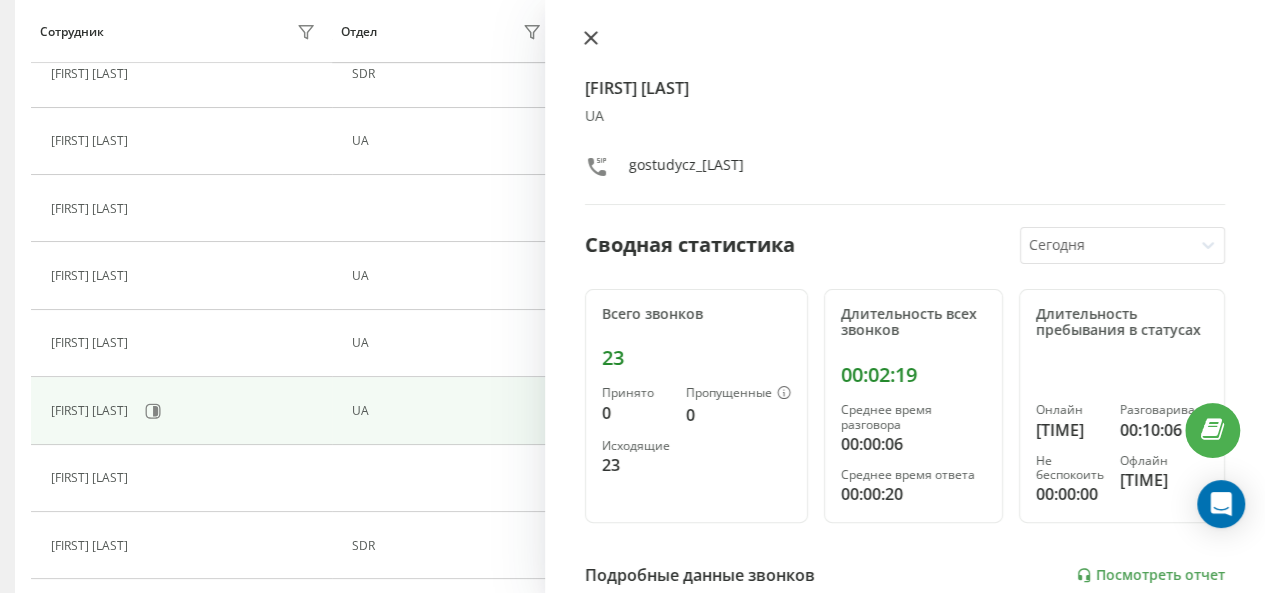click 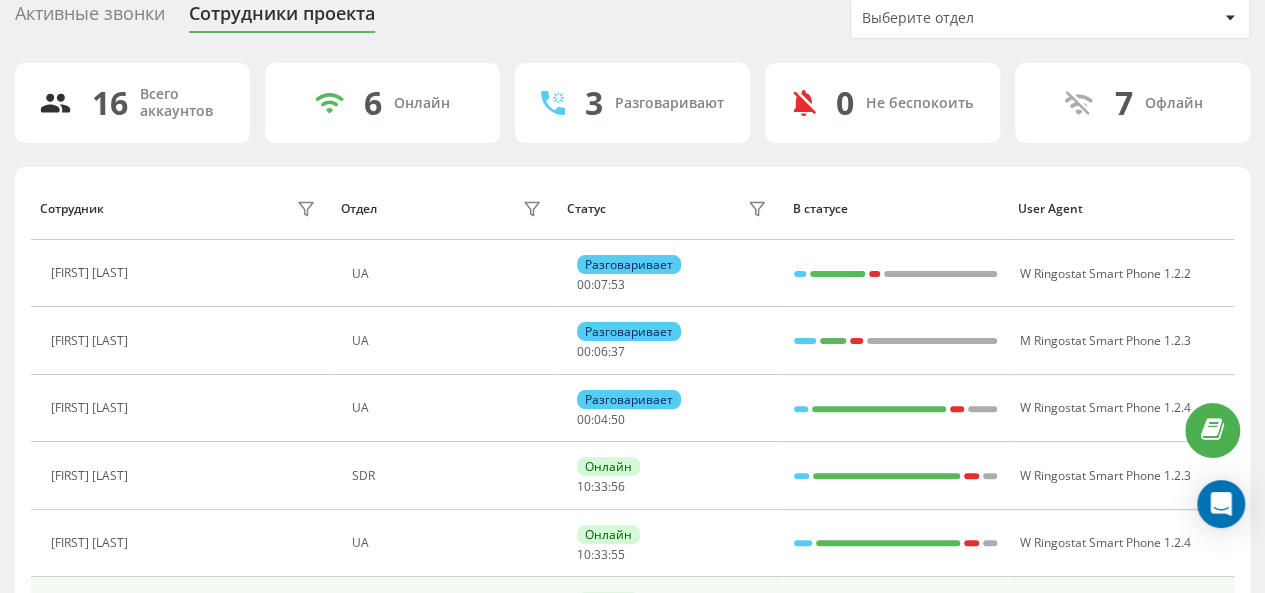 scroll, scrollTop: 0, scrollLeft: 0, axis: both 